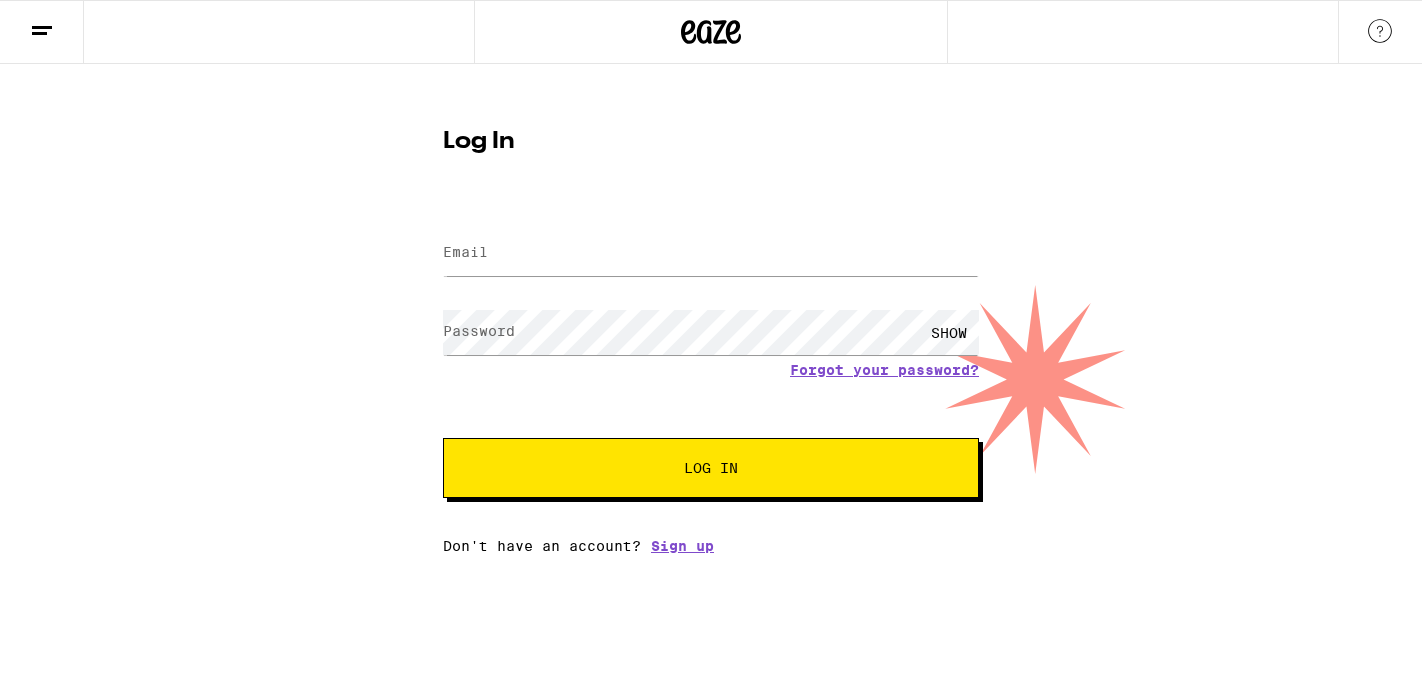 scroll, scrollTop: 0, scrollLeft: 0, axis: both 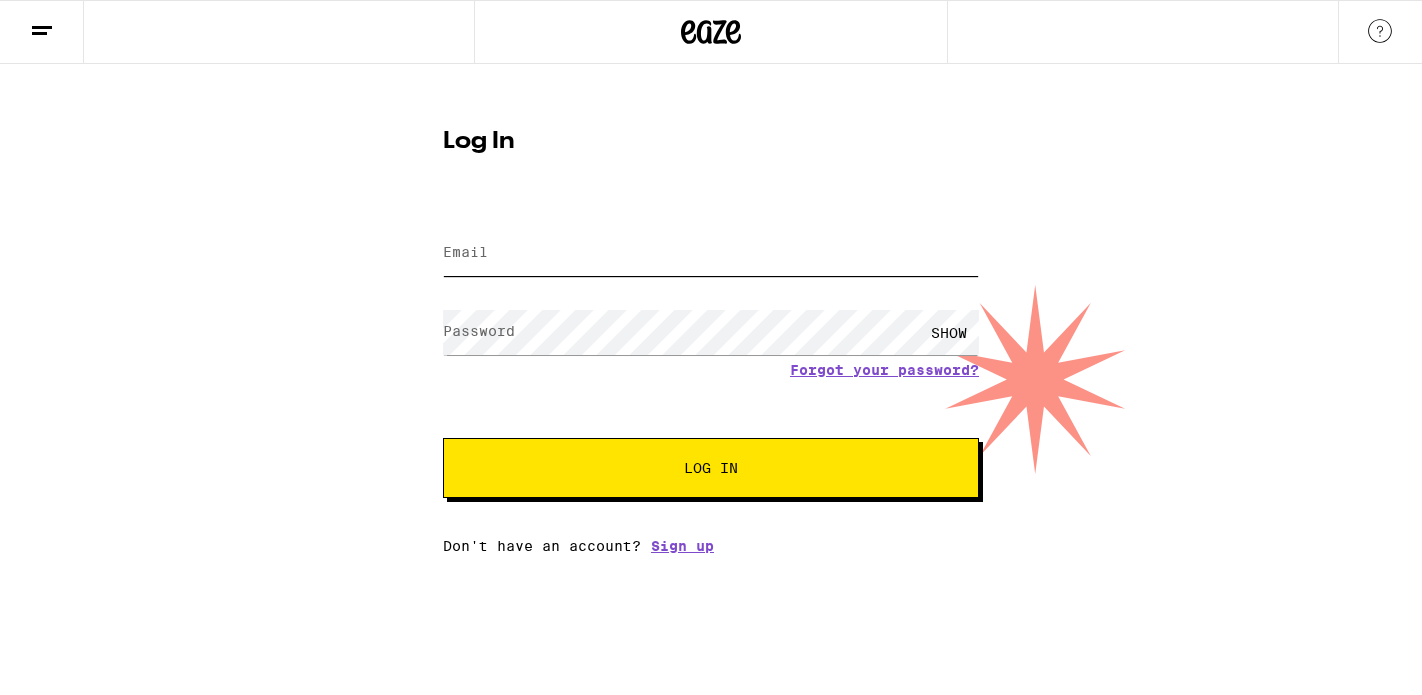 type on "[EMAIL]" 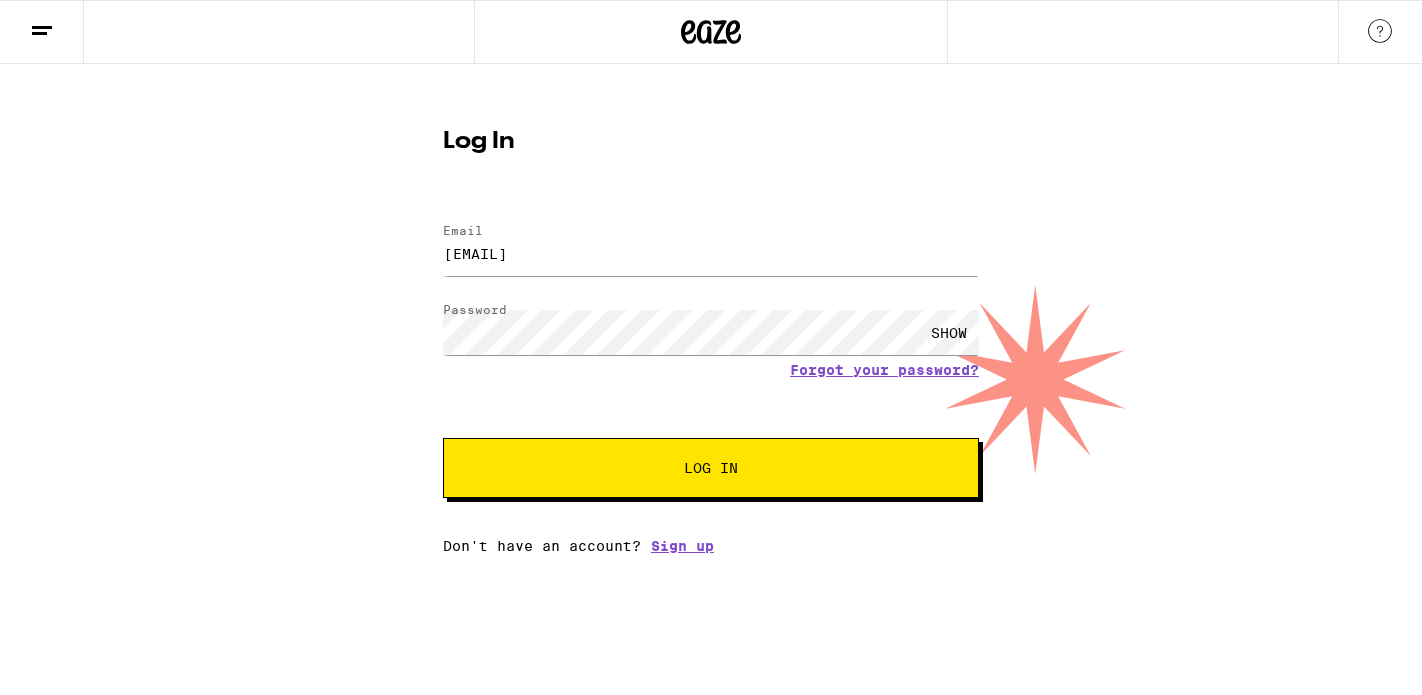 click on "Log In" at bounding box center (711, 468) 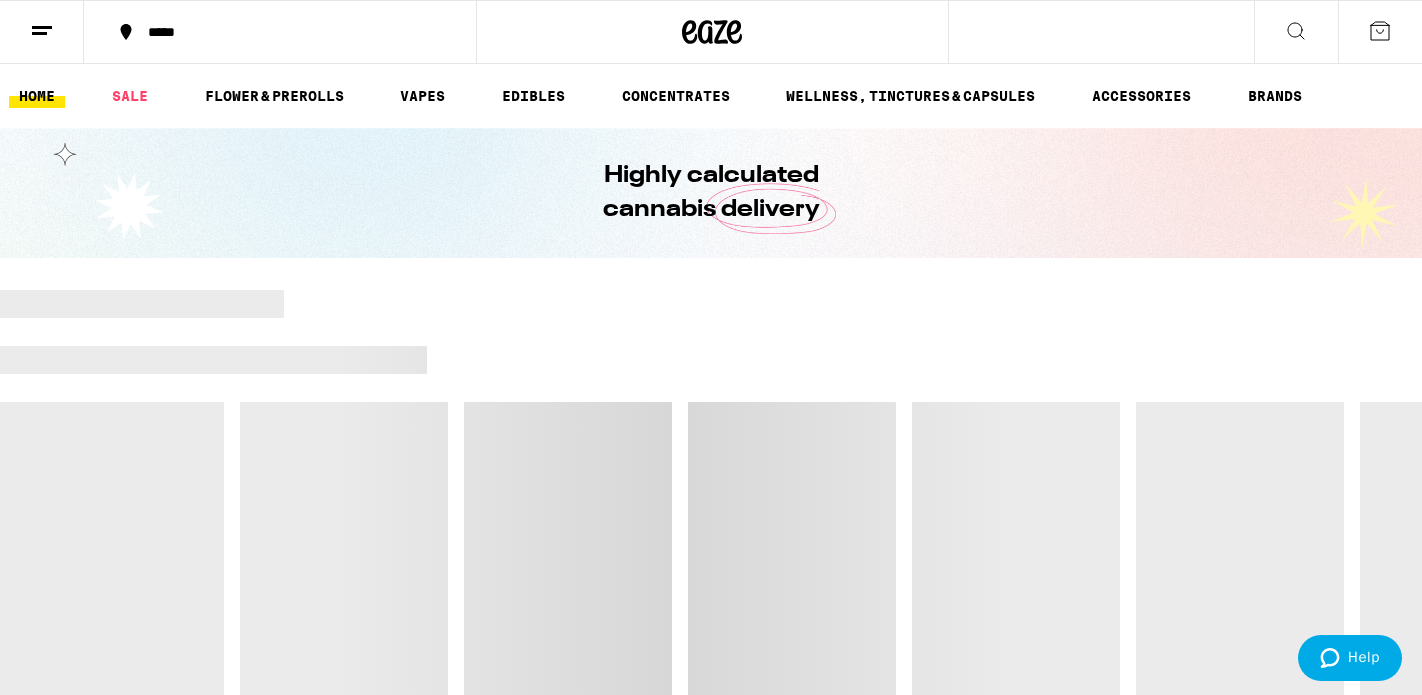 scroll, scrollTop: 0, scrollLeft: 0, axis: both 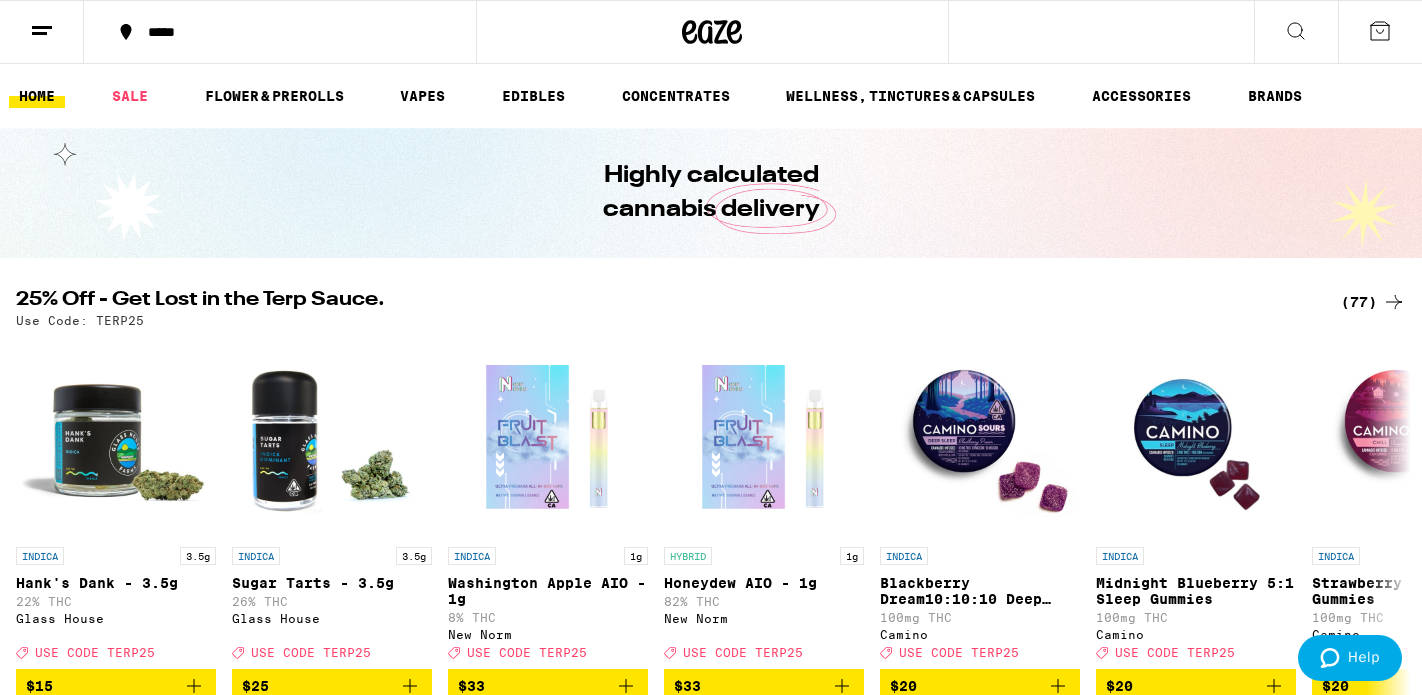 click at bounding box center [42, 31] 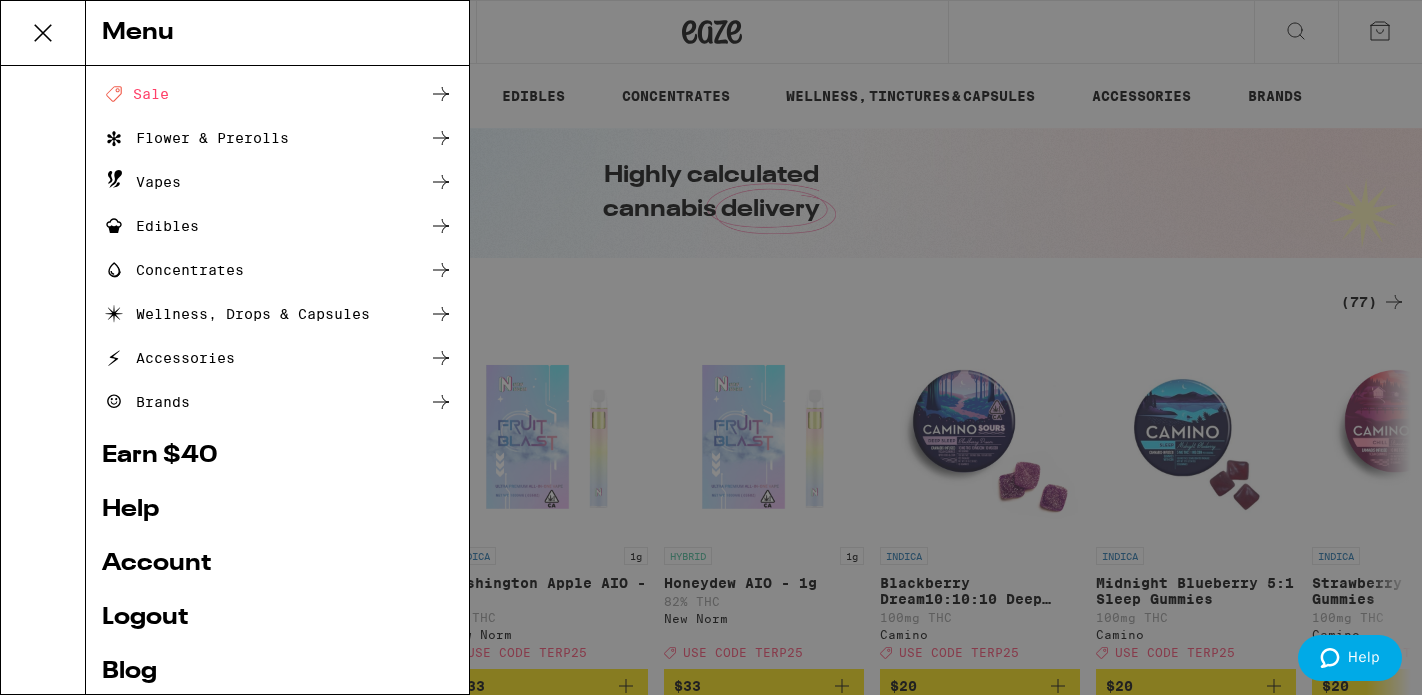 scroll, scrollTop: 97, scrollLeft: 0, axis: vertical 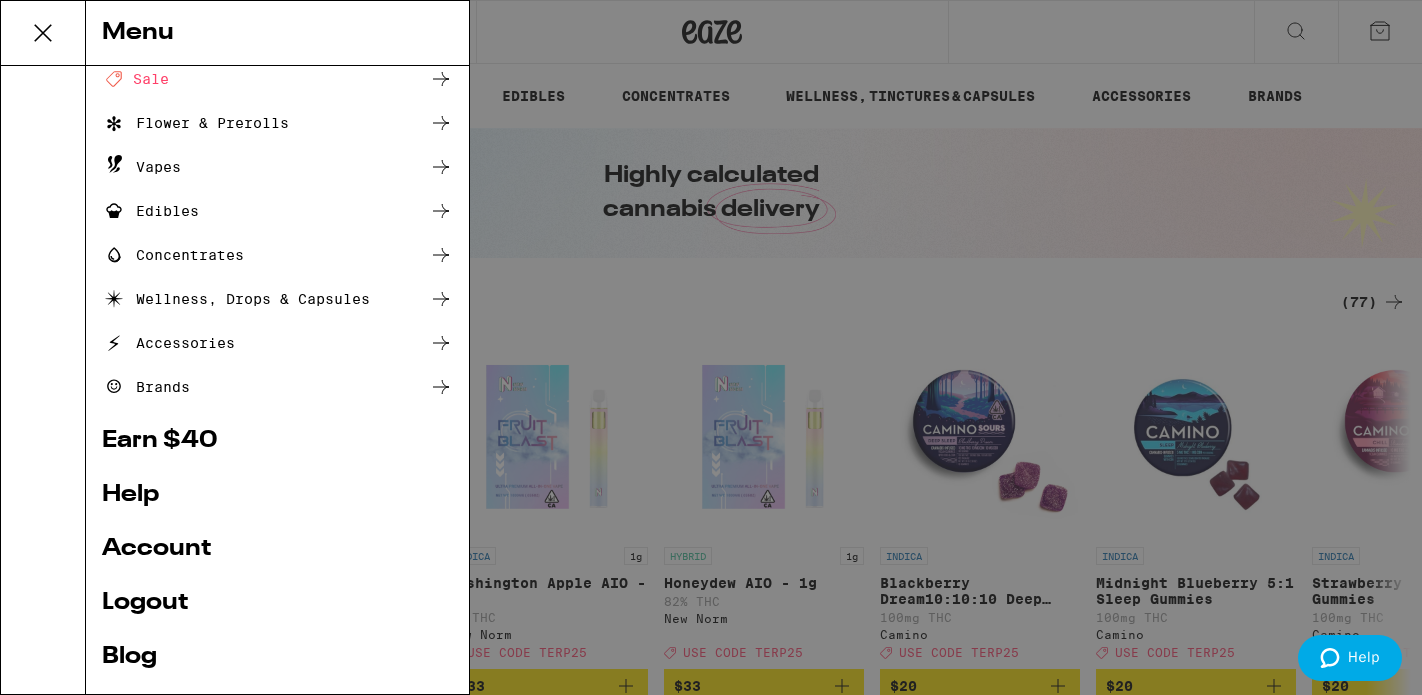 click on "Earn $ 40" at bounding box center (277, 441) 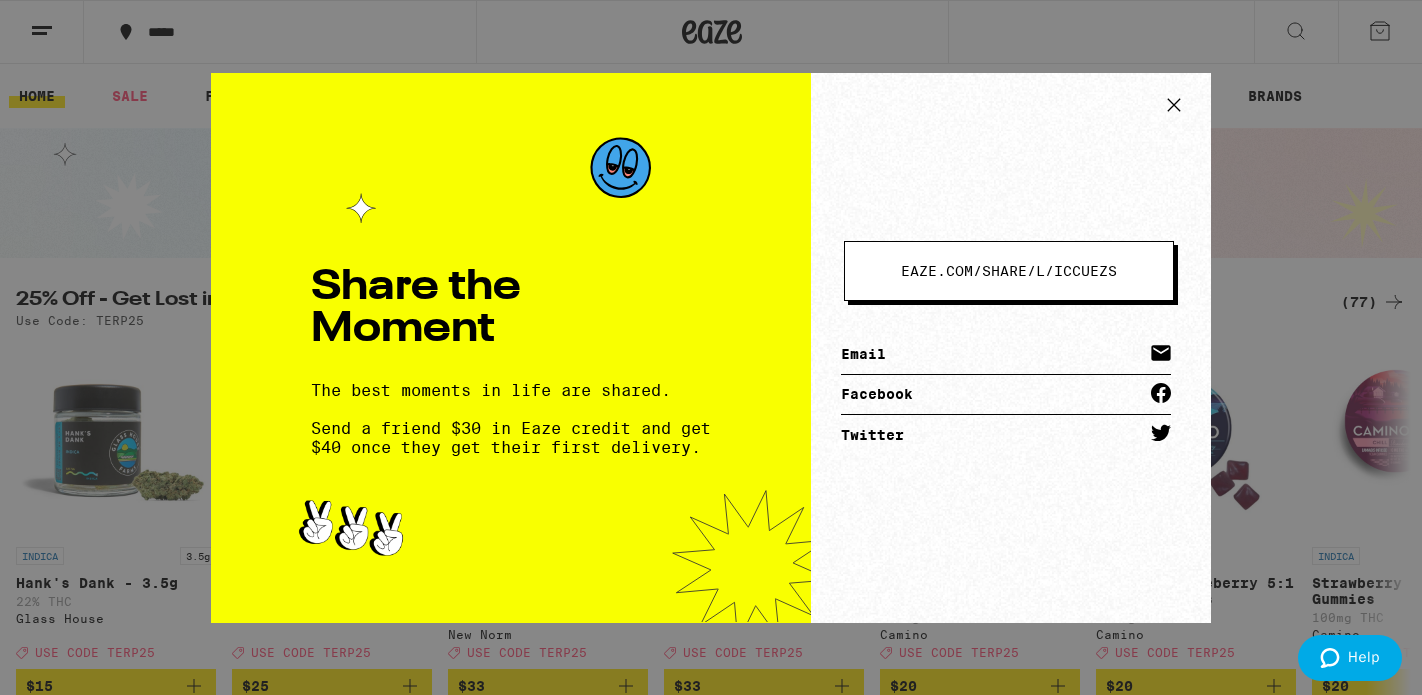 click on "eaze.com/share/l /" at bounding box center (977, 271) 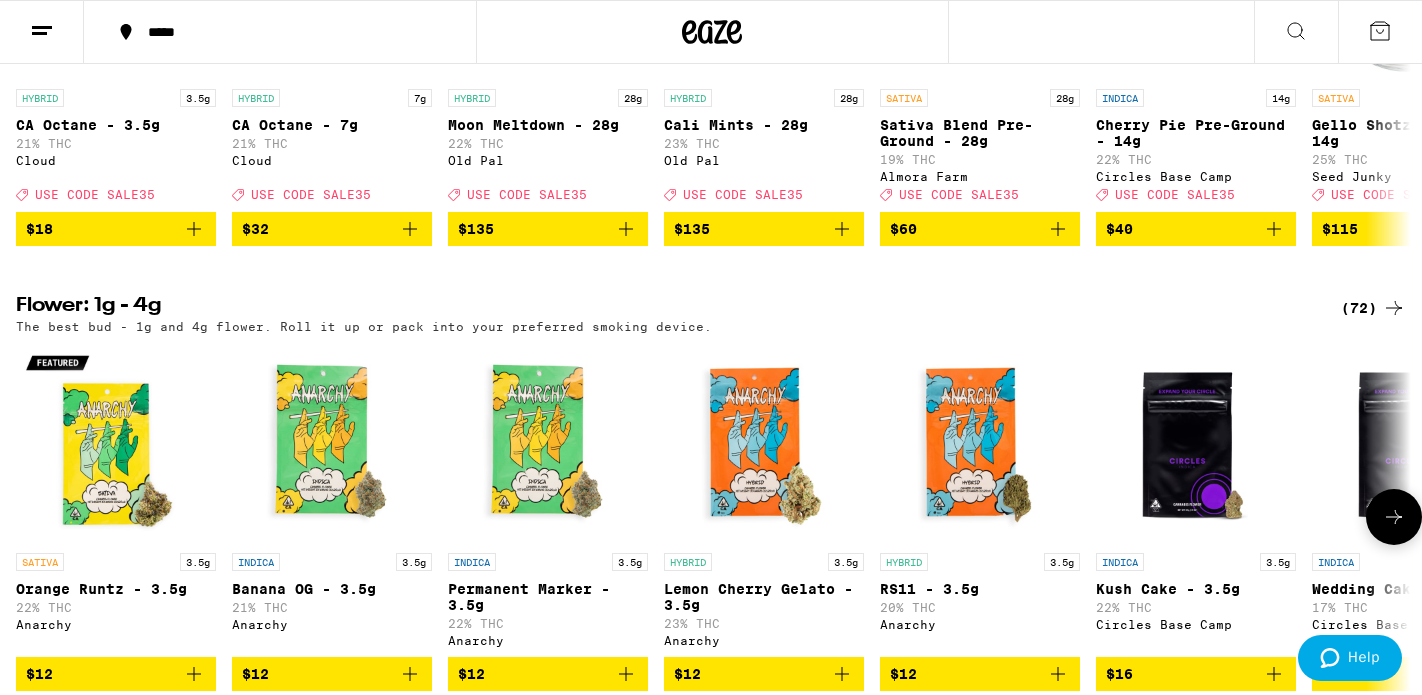 scroll, scrollTop: 922, scrollLeft: 0, axis: vertical 